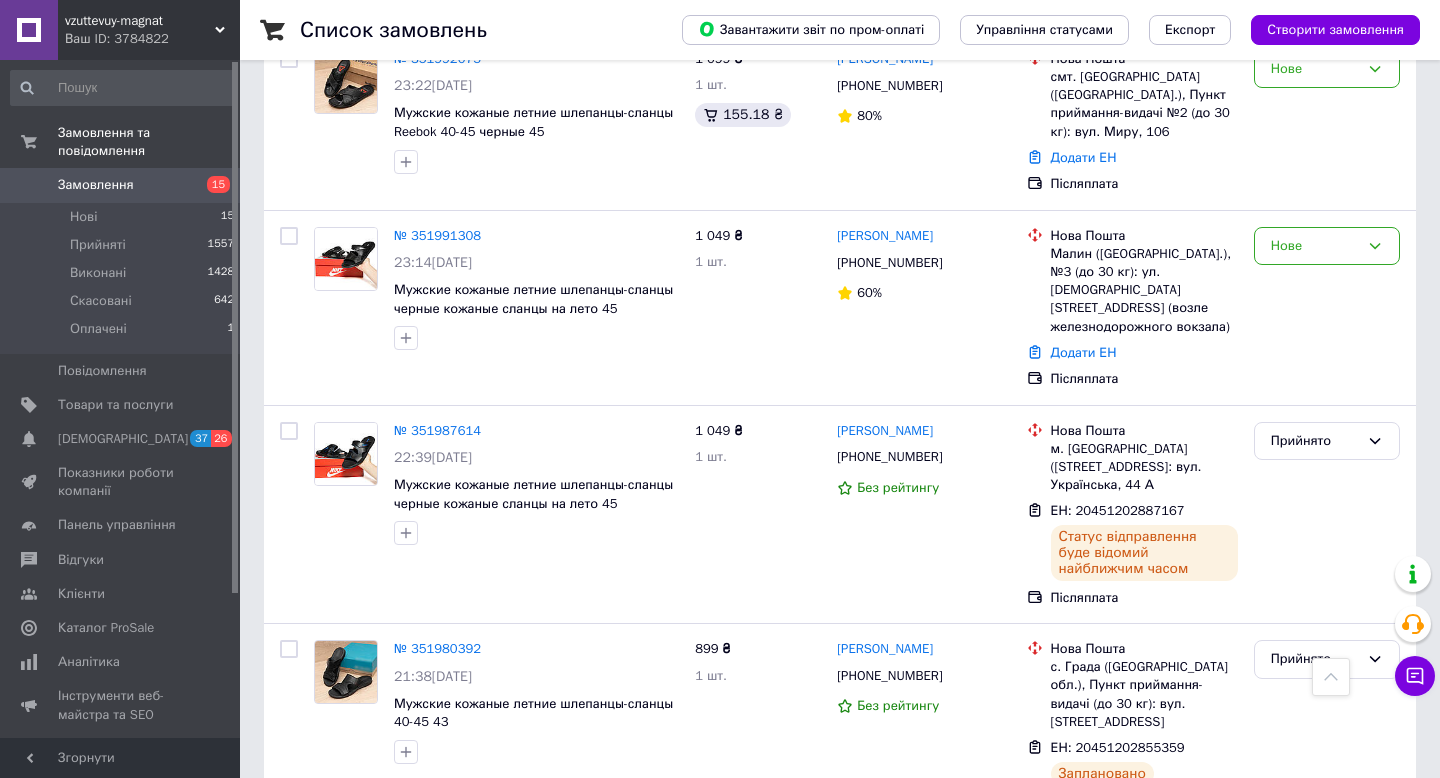 scroll, scrollTop: 1211, scrollLeft: 0, axis: vertical 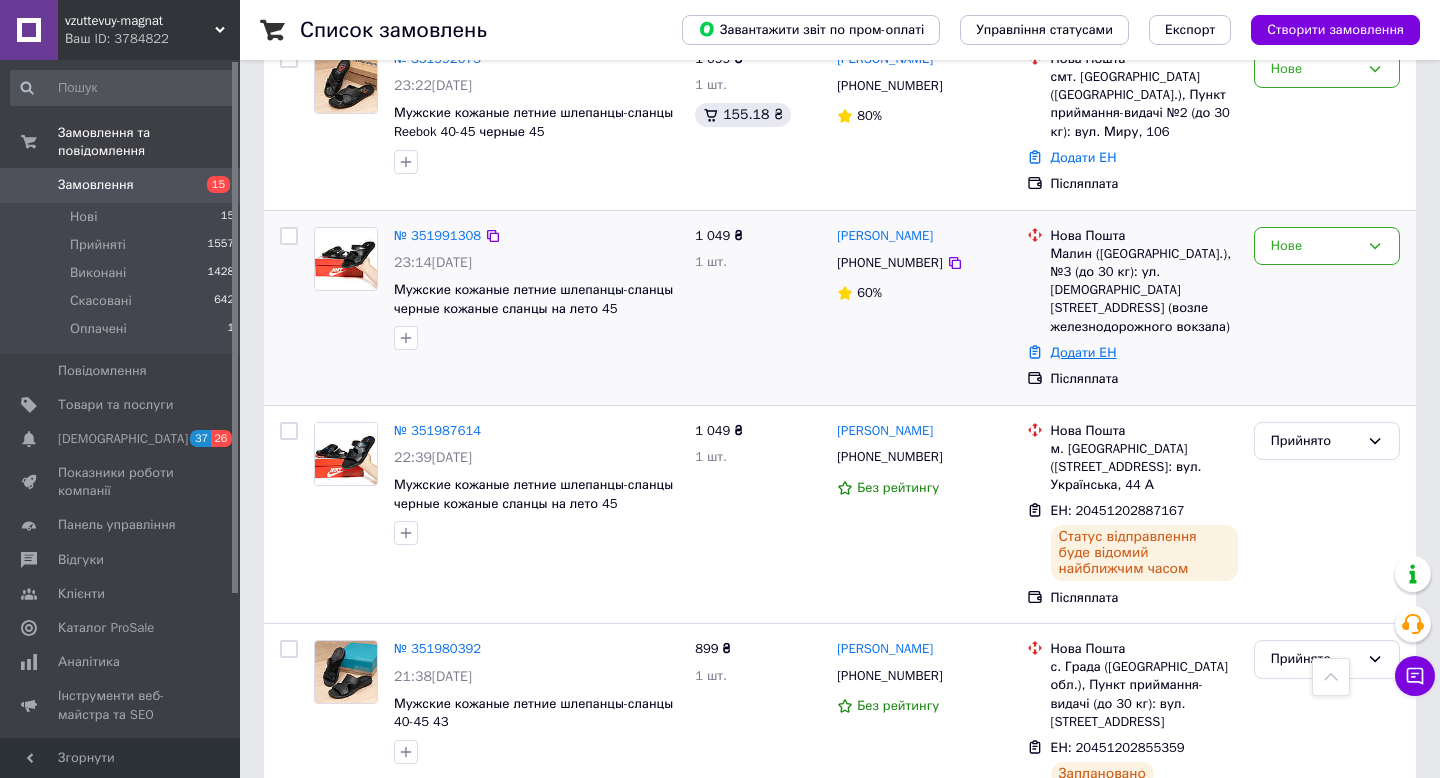 click on "Додати ЕН" at bounding box center [1084, 352] 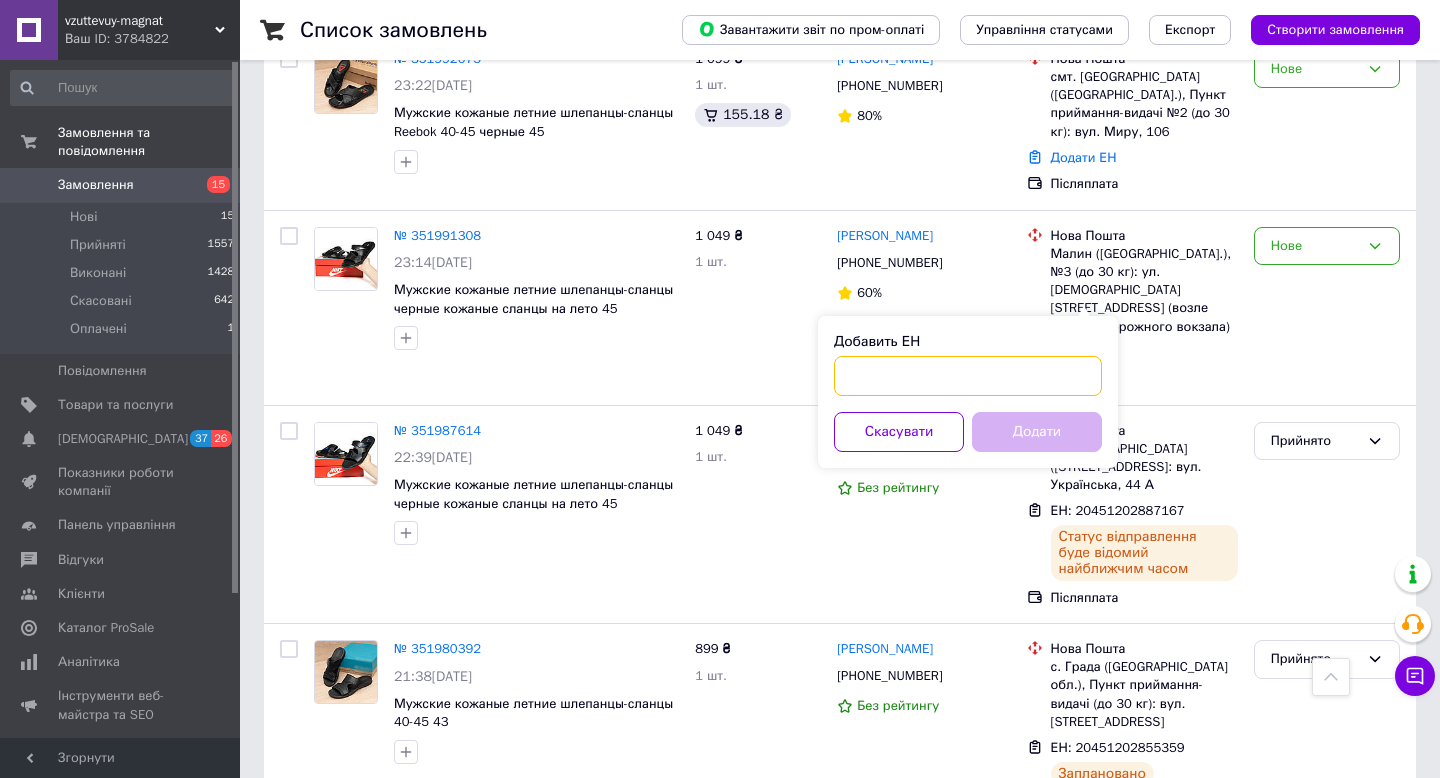 click on "Добавить ЕН" at bounding box center (968, 376) 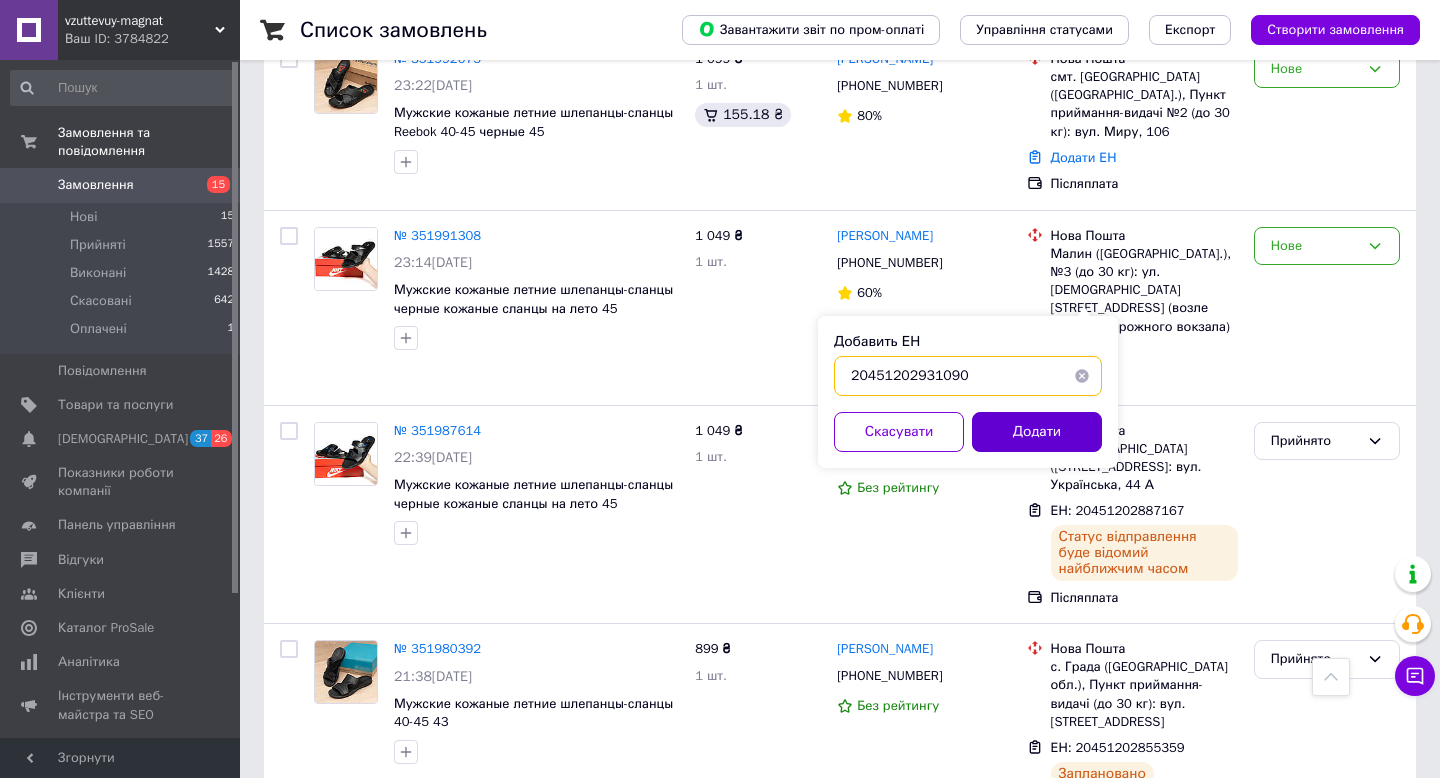 type on "20451202931090" 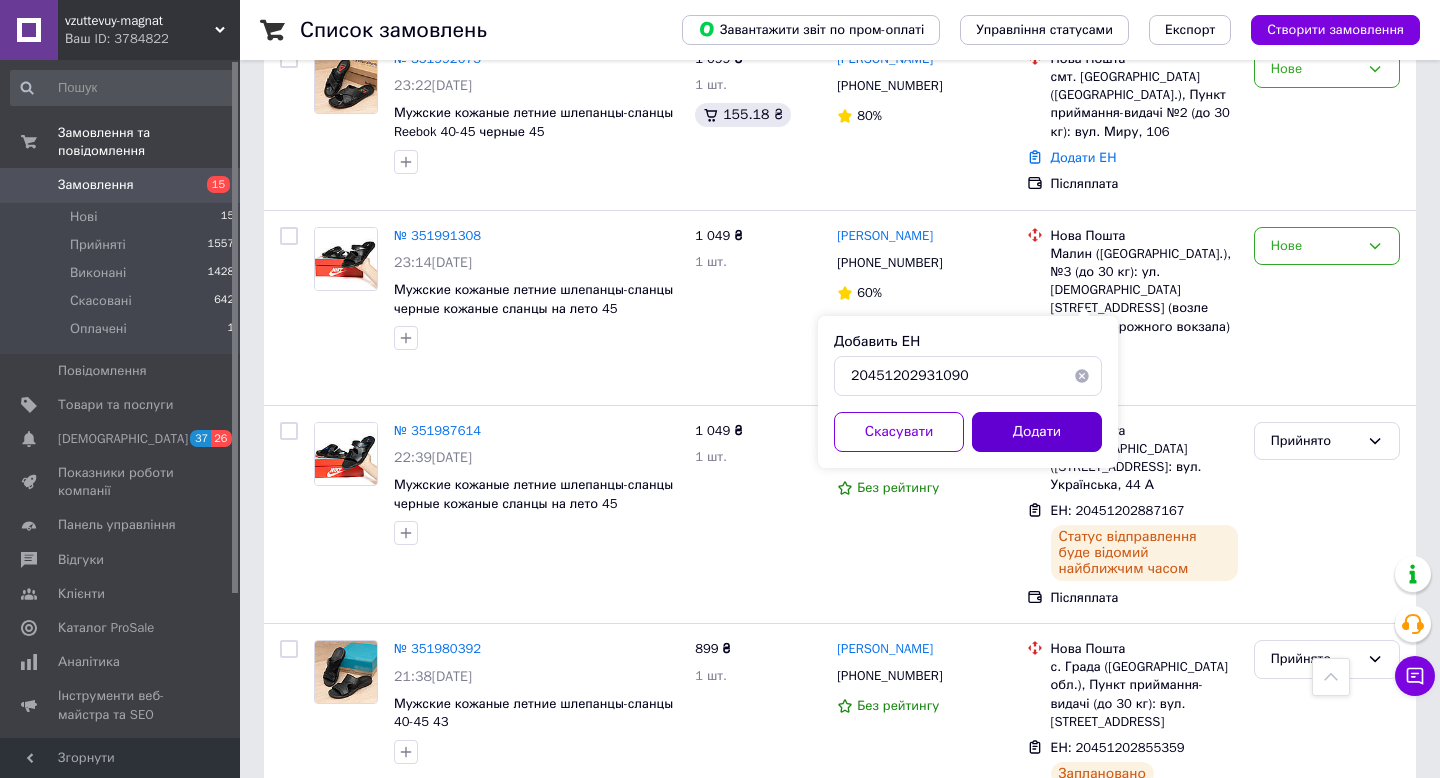 click on "Додати" at bounding box center [1037, 432] 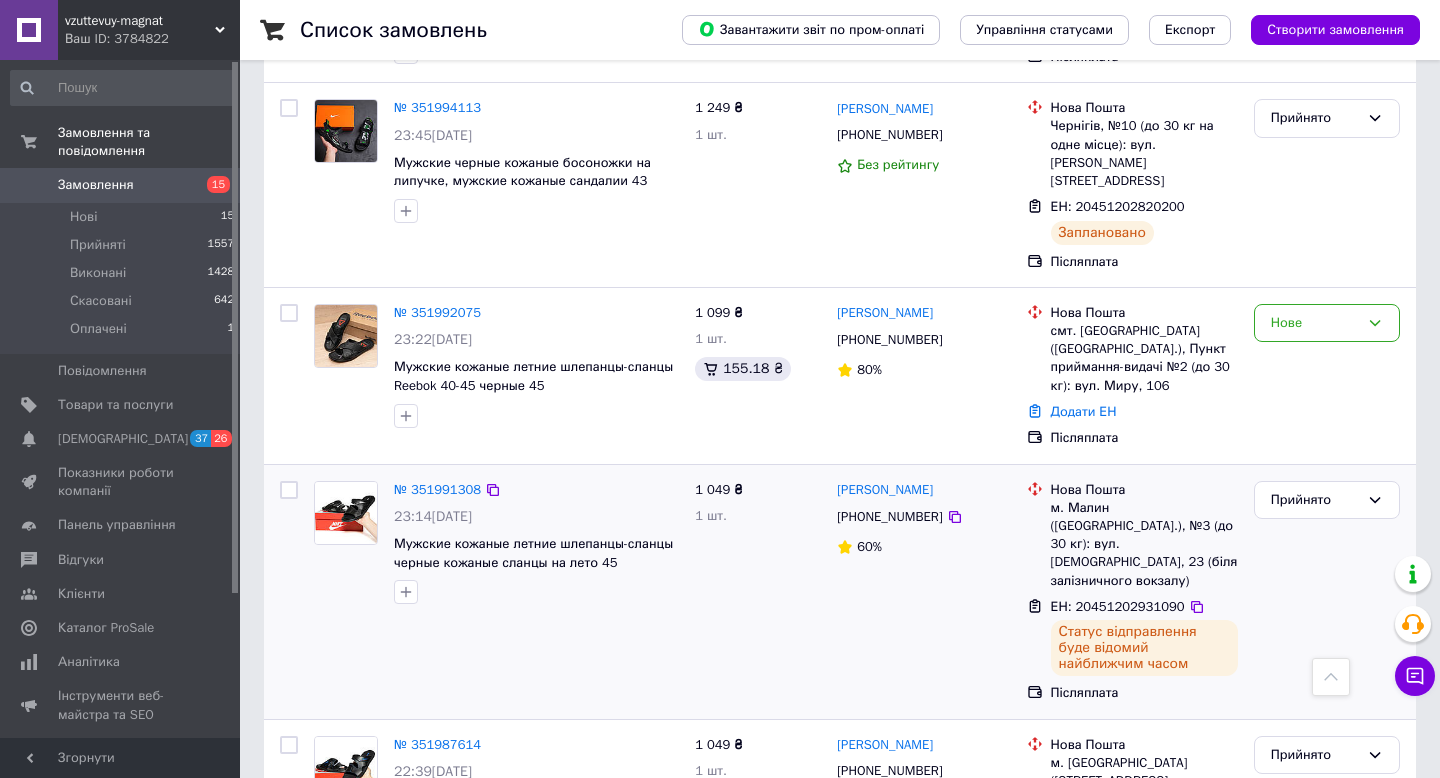 scroll, scrollTop: 953, scrollLeft: 0, axis: vertical 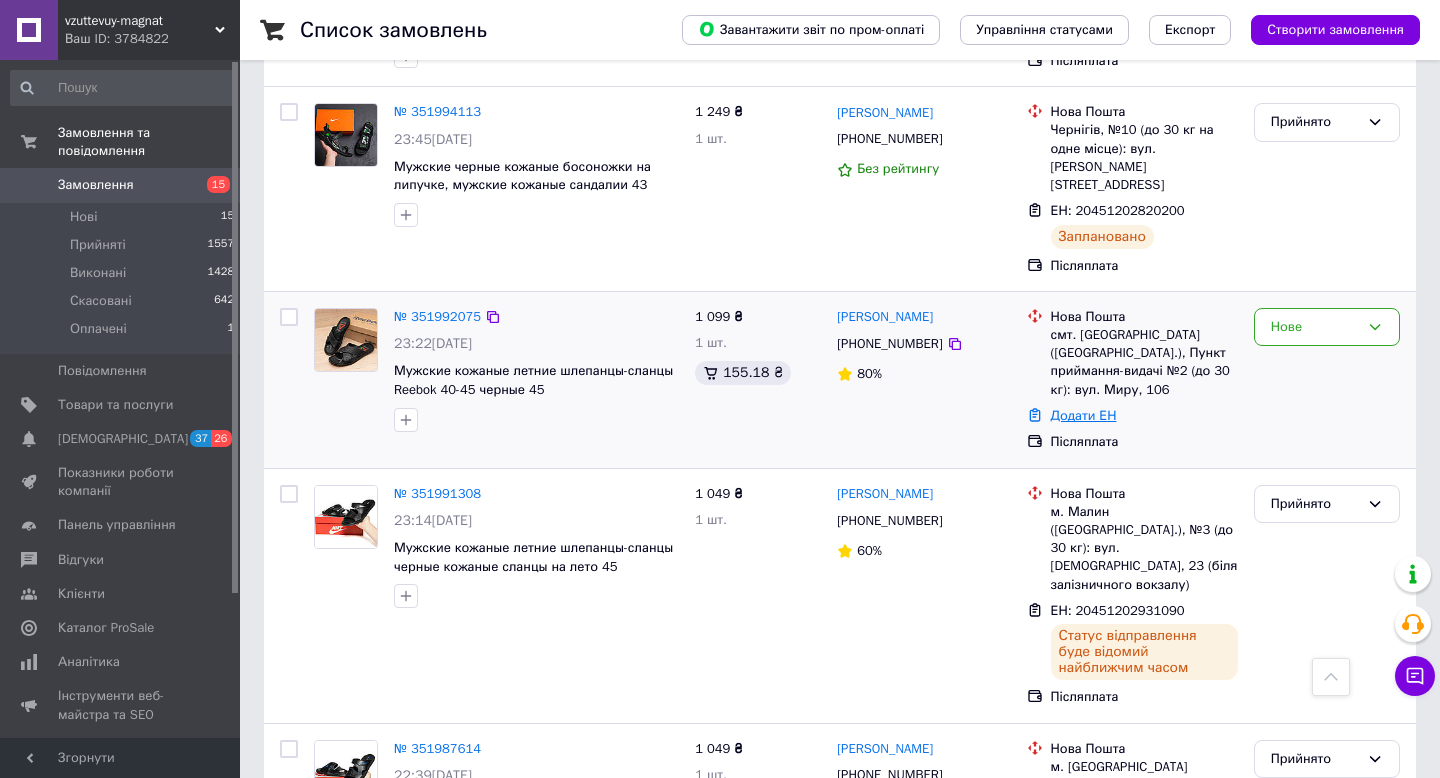 click on "Додати ЕН" at bounding box center [1084, 415] 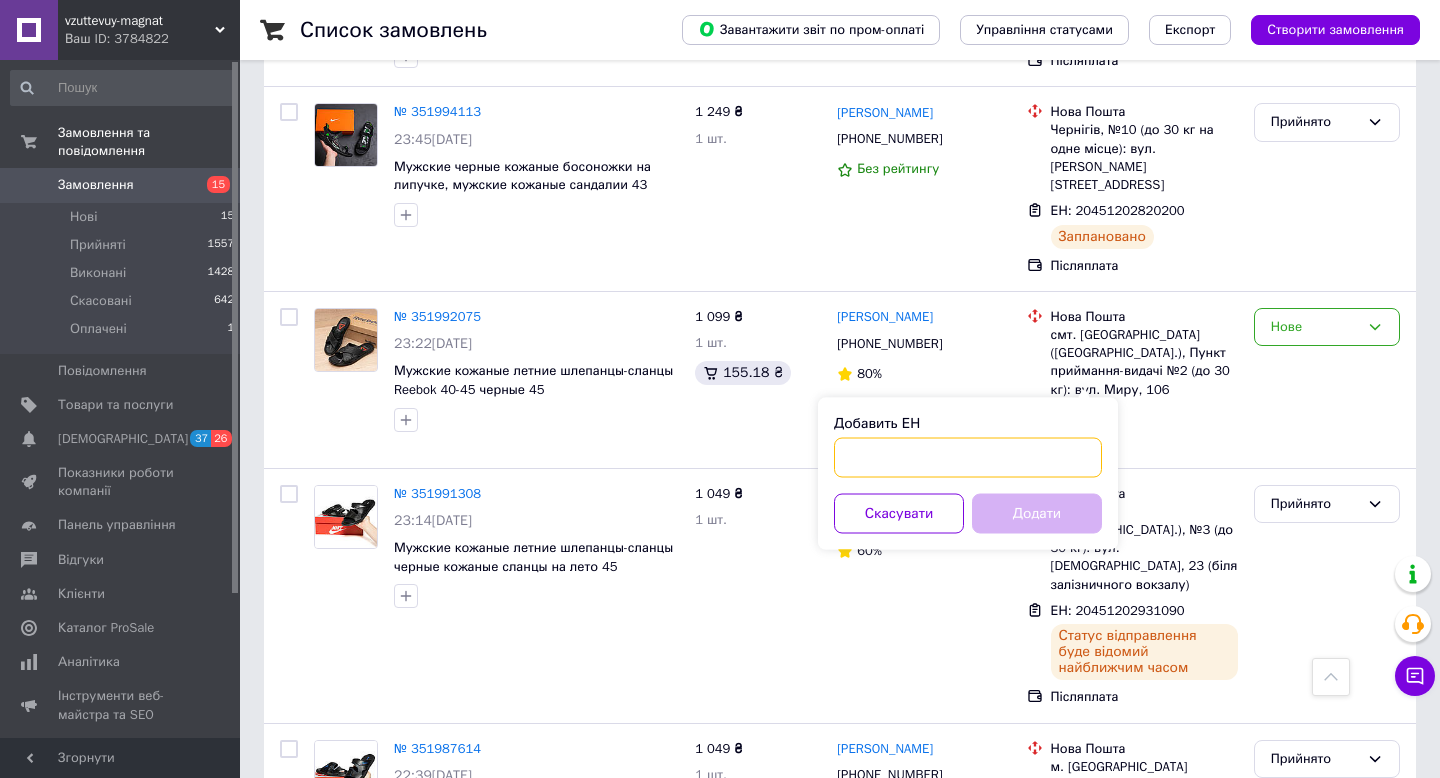 click on "Добавить ЕН" at bounding box center [968, 458] 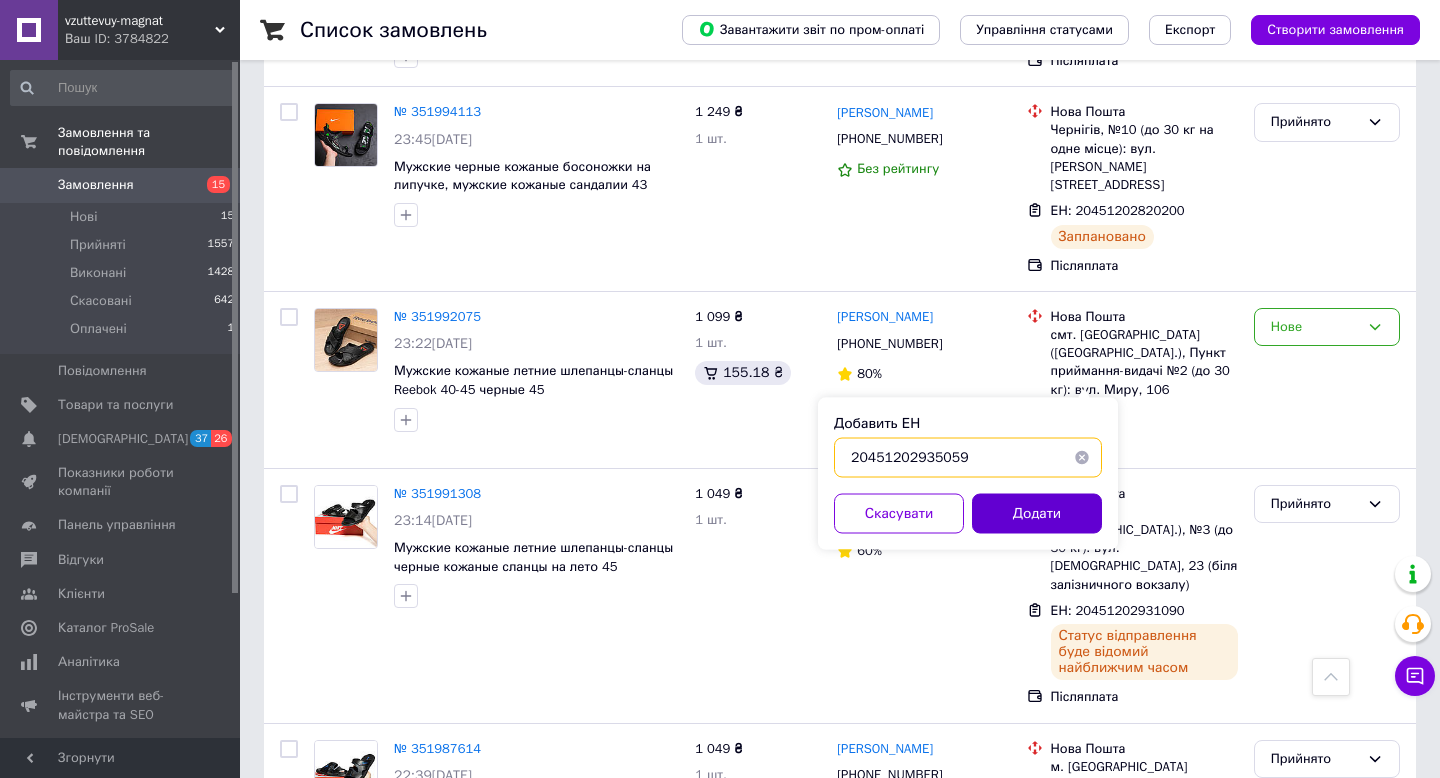 type on "20451202935059" 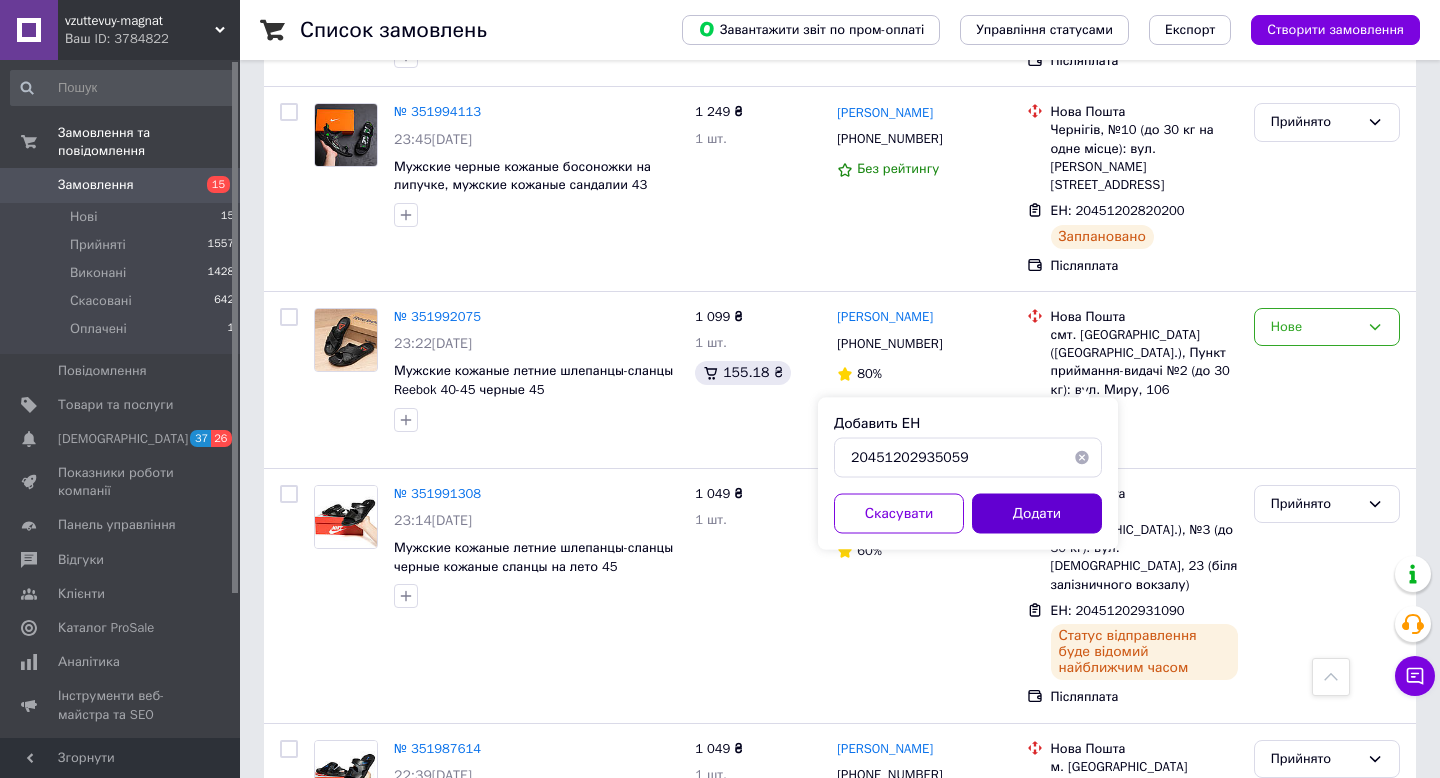 click on "Додати" at bounding box center [1037, 514] 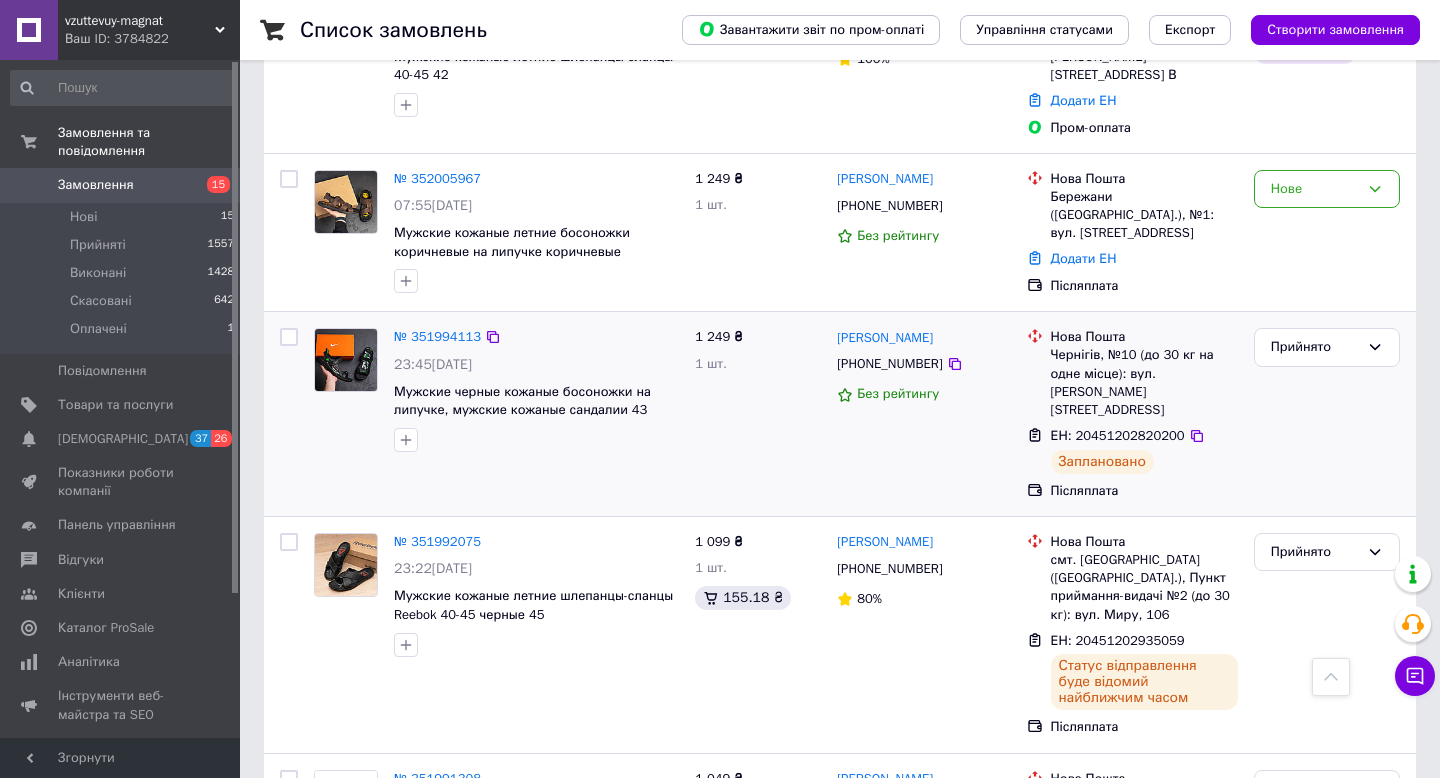 scroll, scrollTop: 703, scrollLeft: 0, axis: vertical 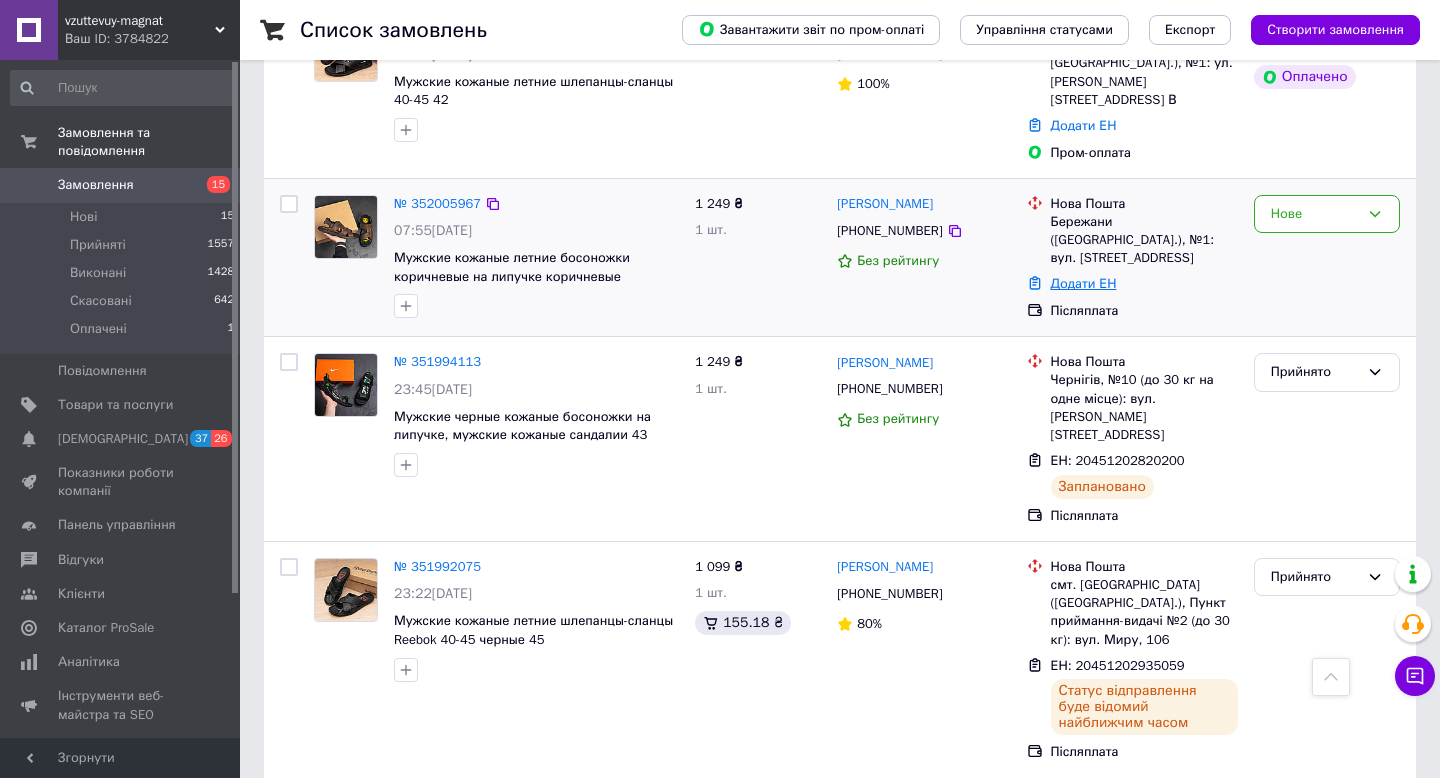click on "Додати ЕН" at bounding box center (1084, 283) 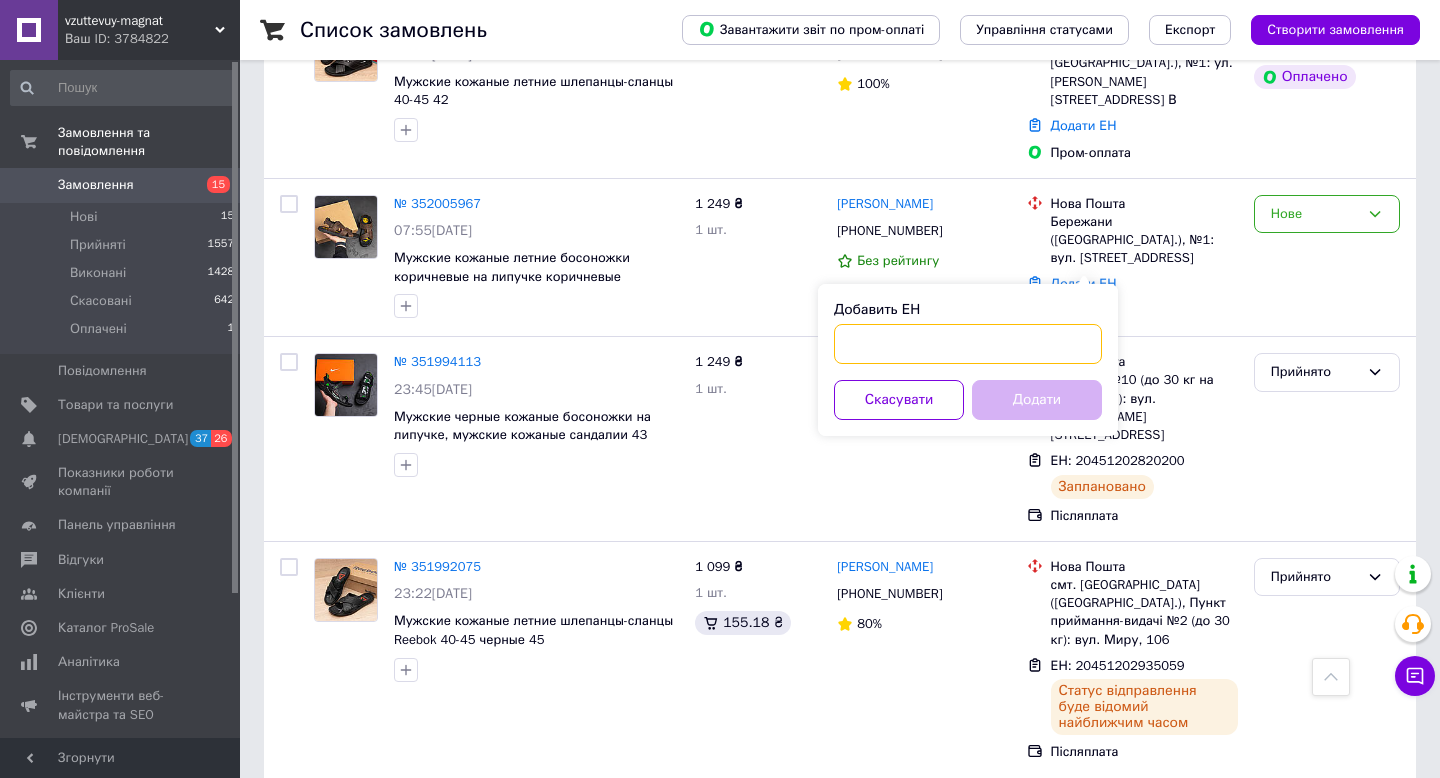click on "Добавить ЕН" at bounding box center [968, 344] 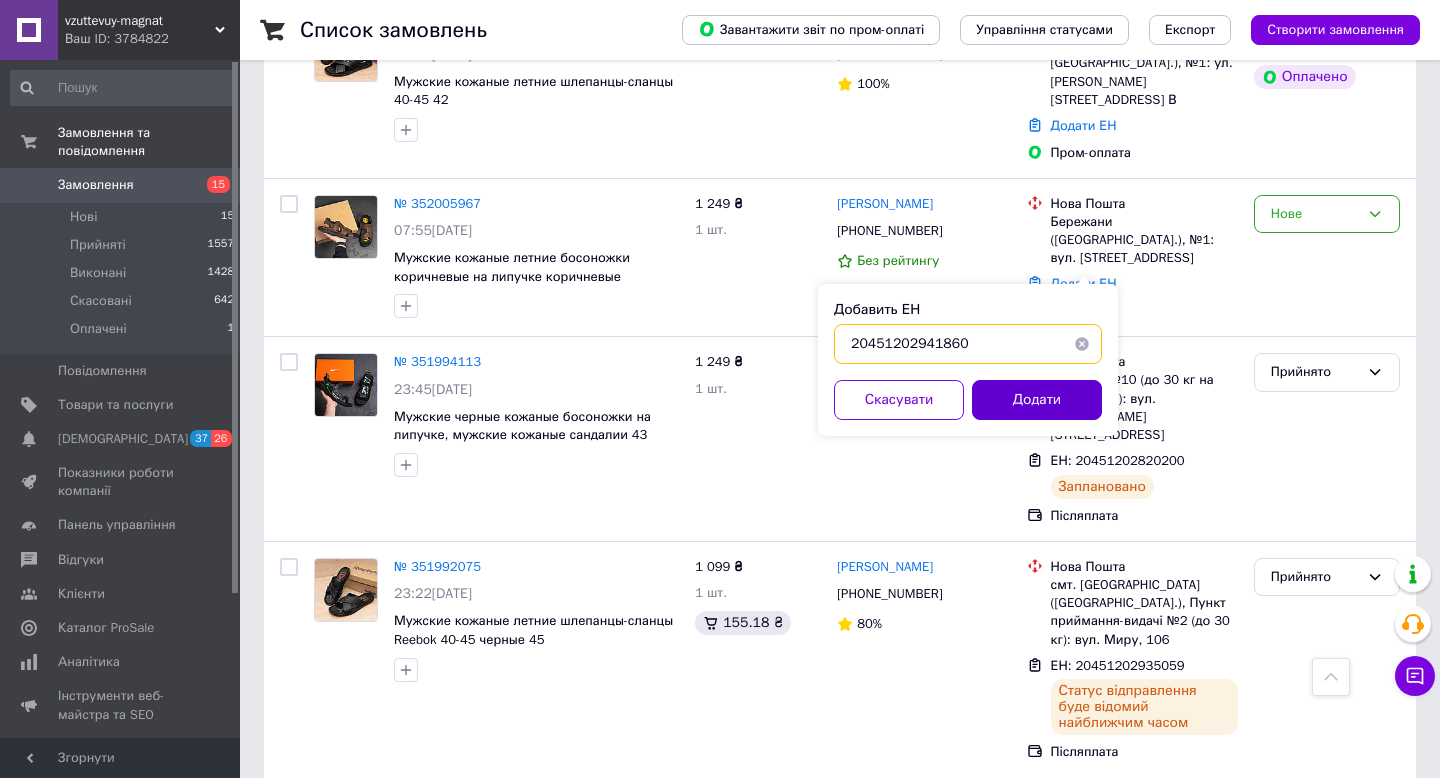 type on "20451202941860" 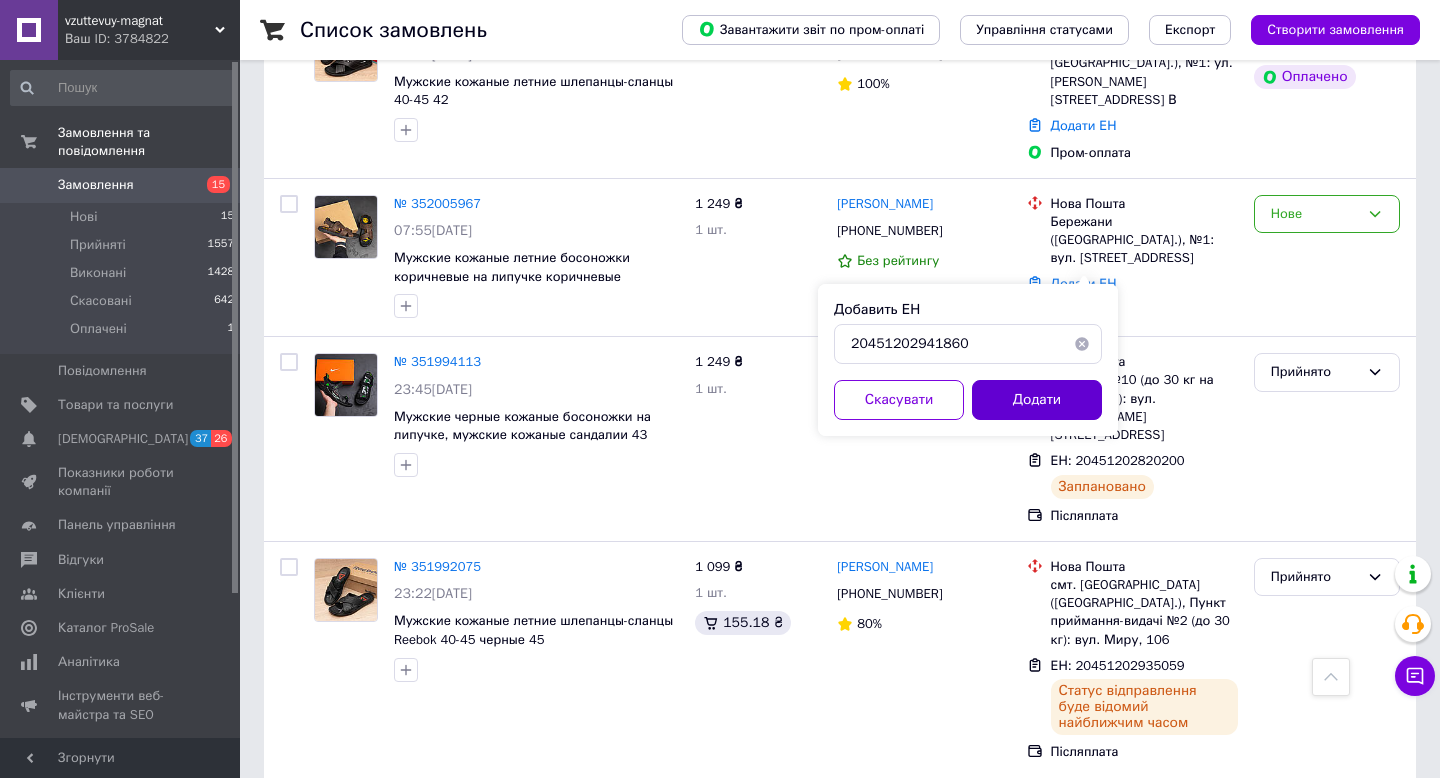 click on "Додати" at bounding box center (1037, 400) 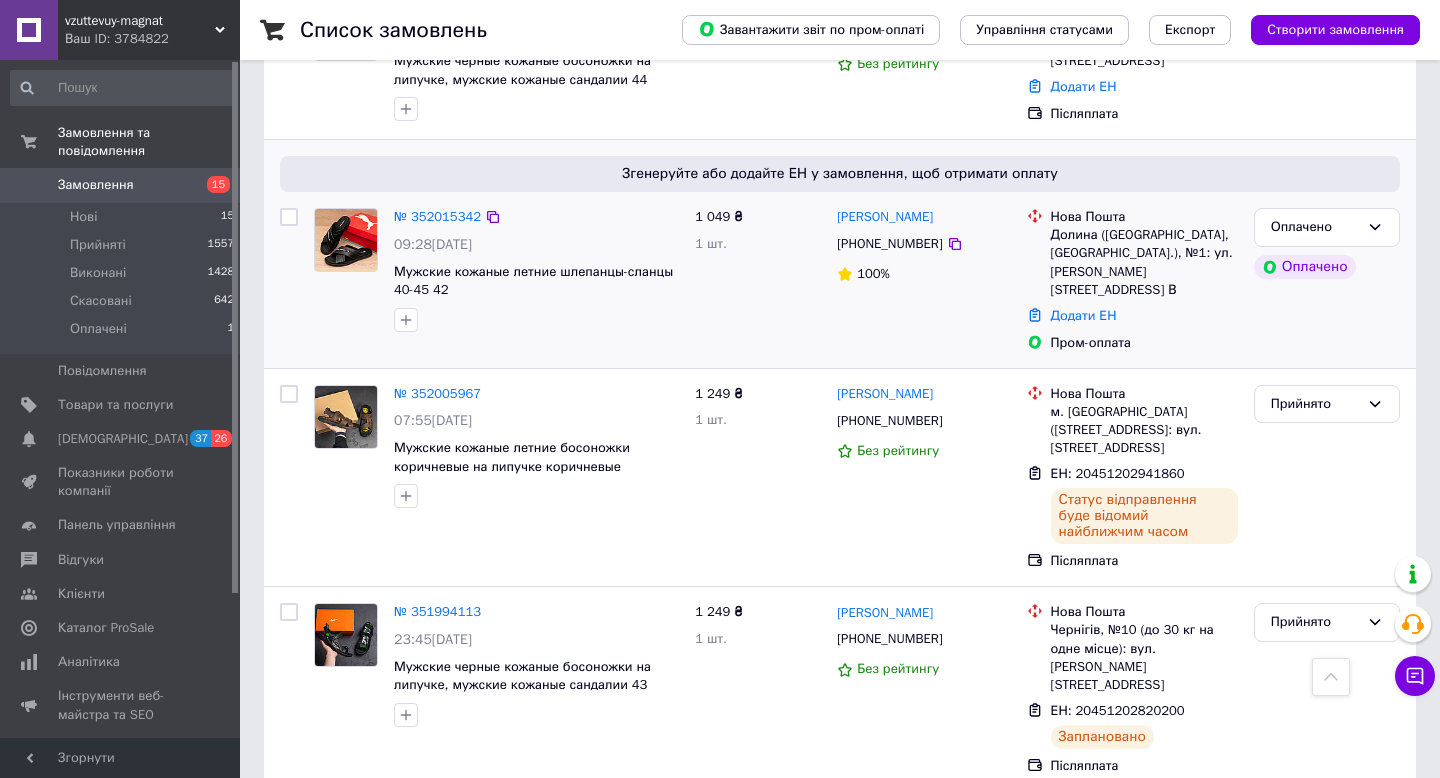 scroll, scrollTop: 512, scrollLeft: 0, axis: vertical 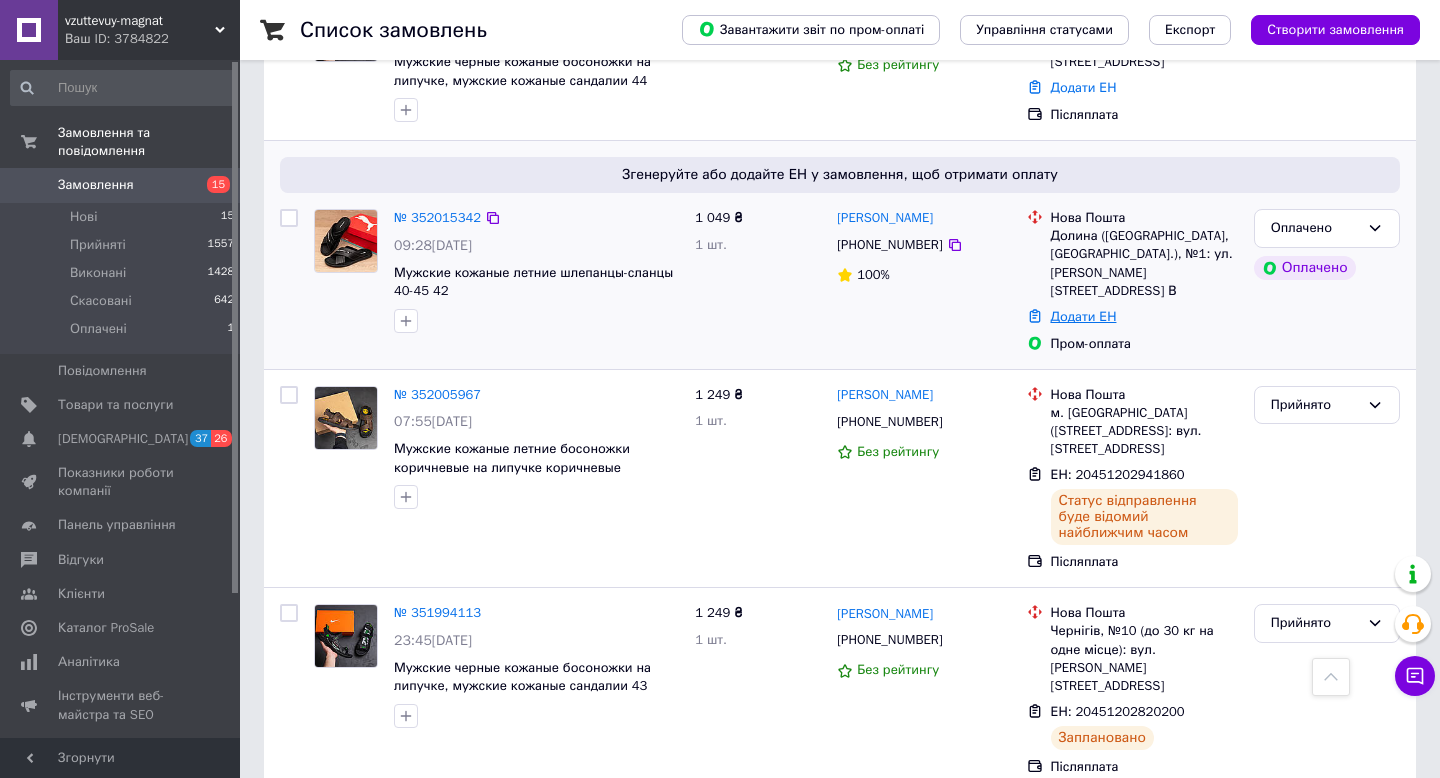 click on "Додати ЕН" at bounding box center [1084, 316] 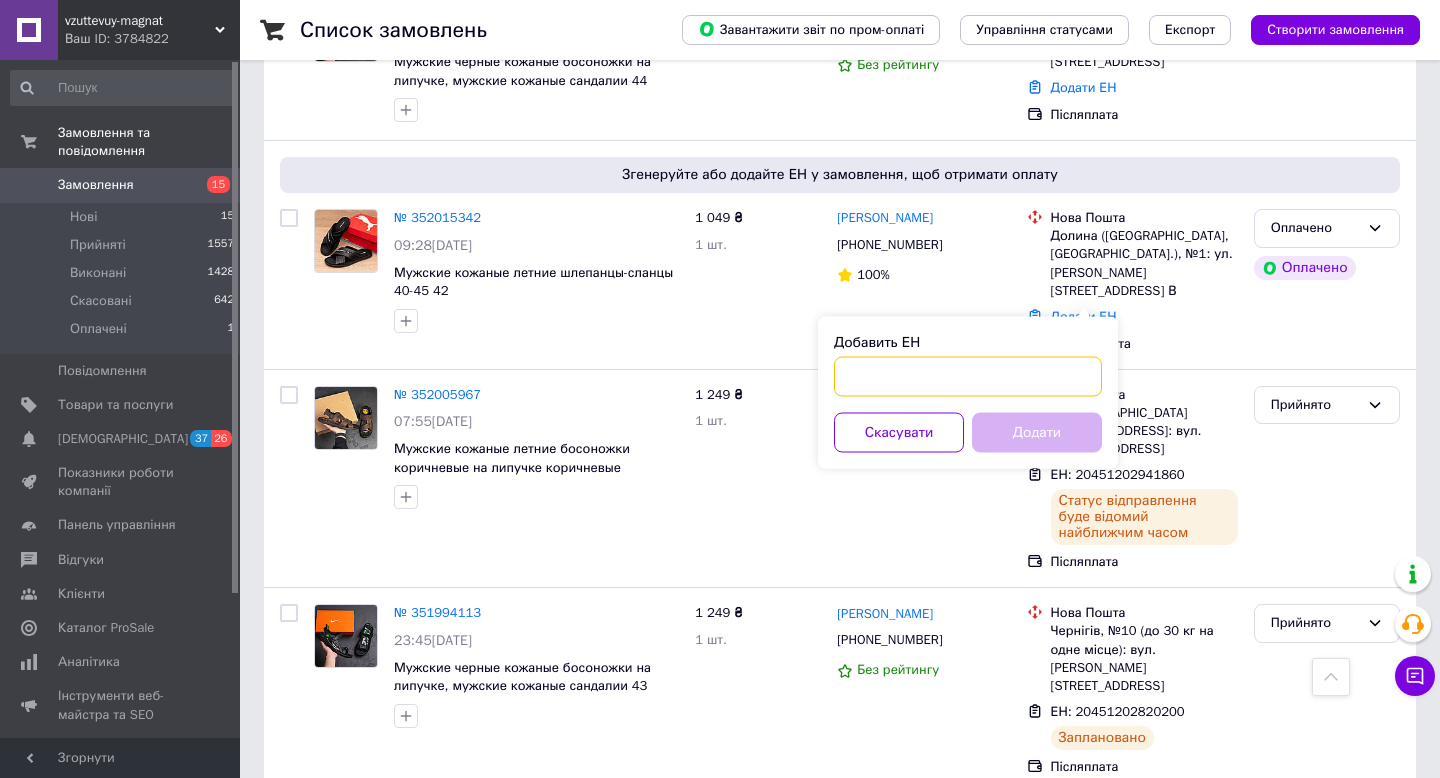 click on "Добавить ЕН" at bounding box center (968, 377) 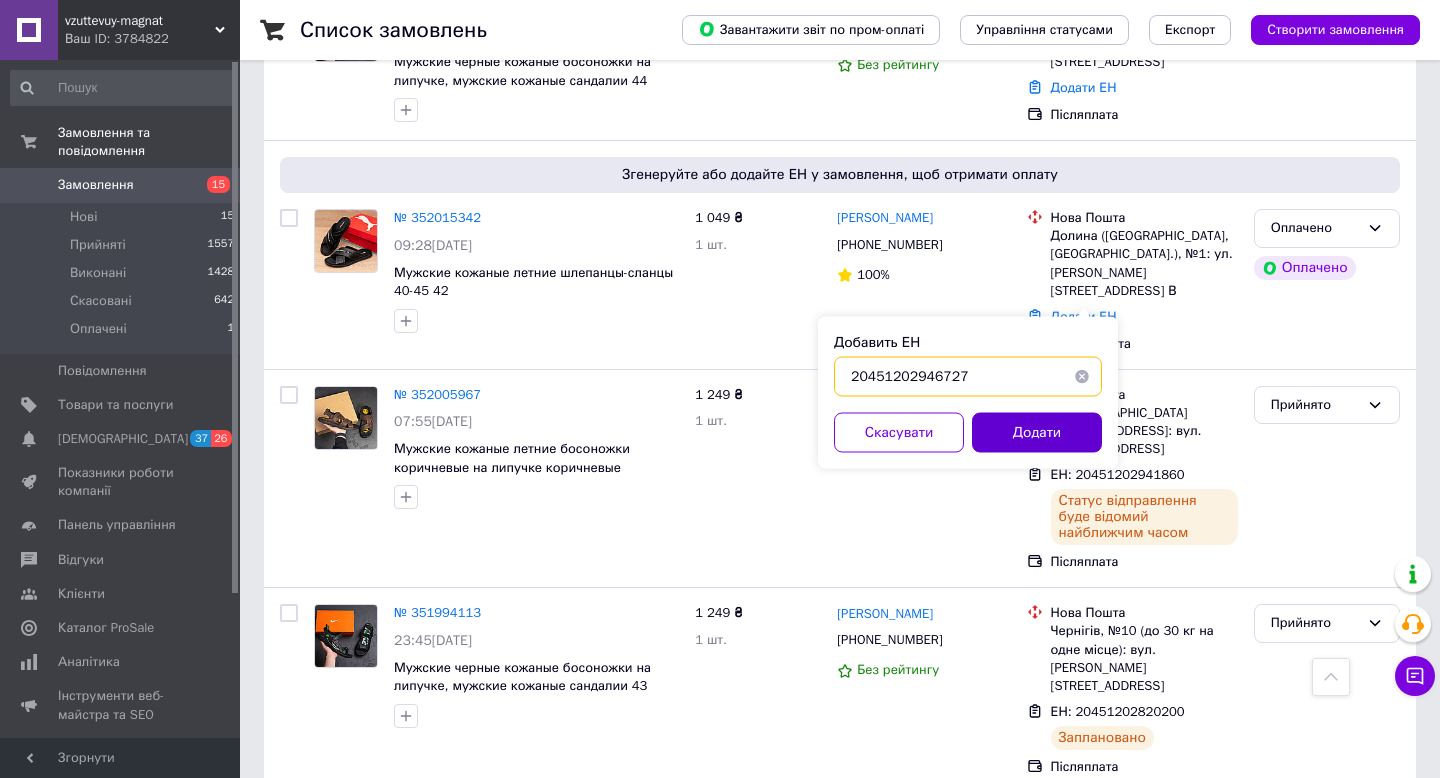 type on "20451202946727" 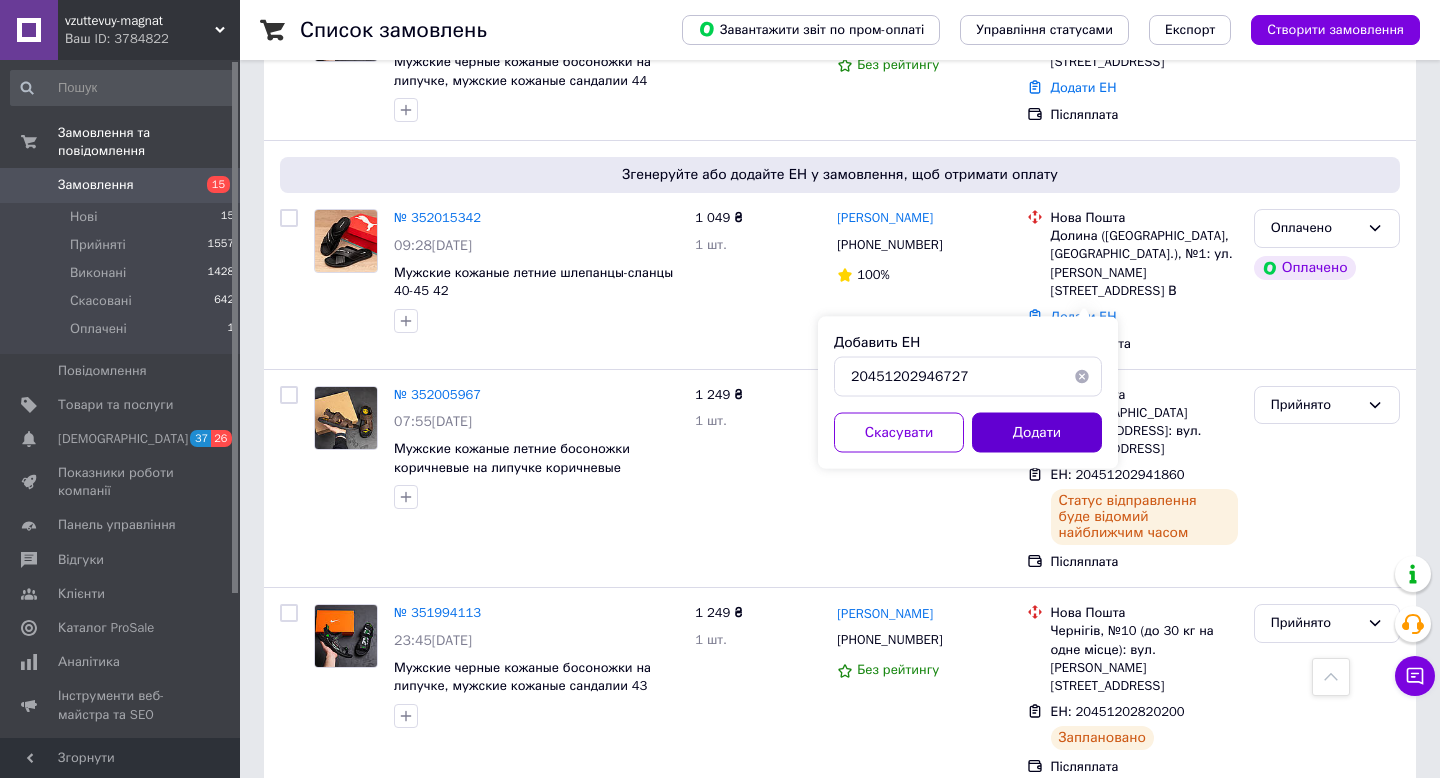 click on "Додати" at bounding box center (1037, 433) 